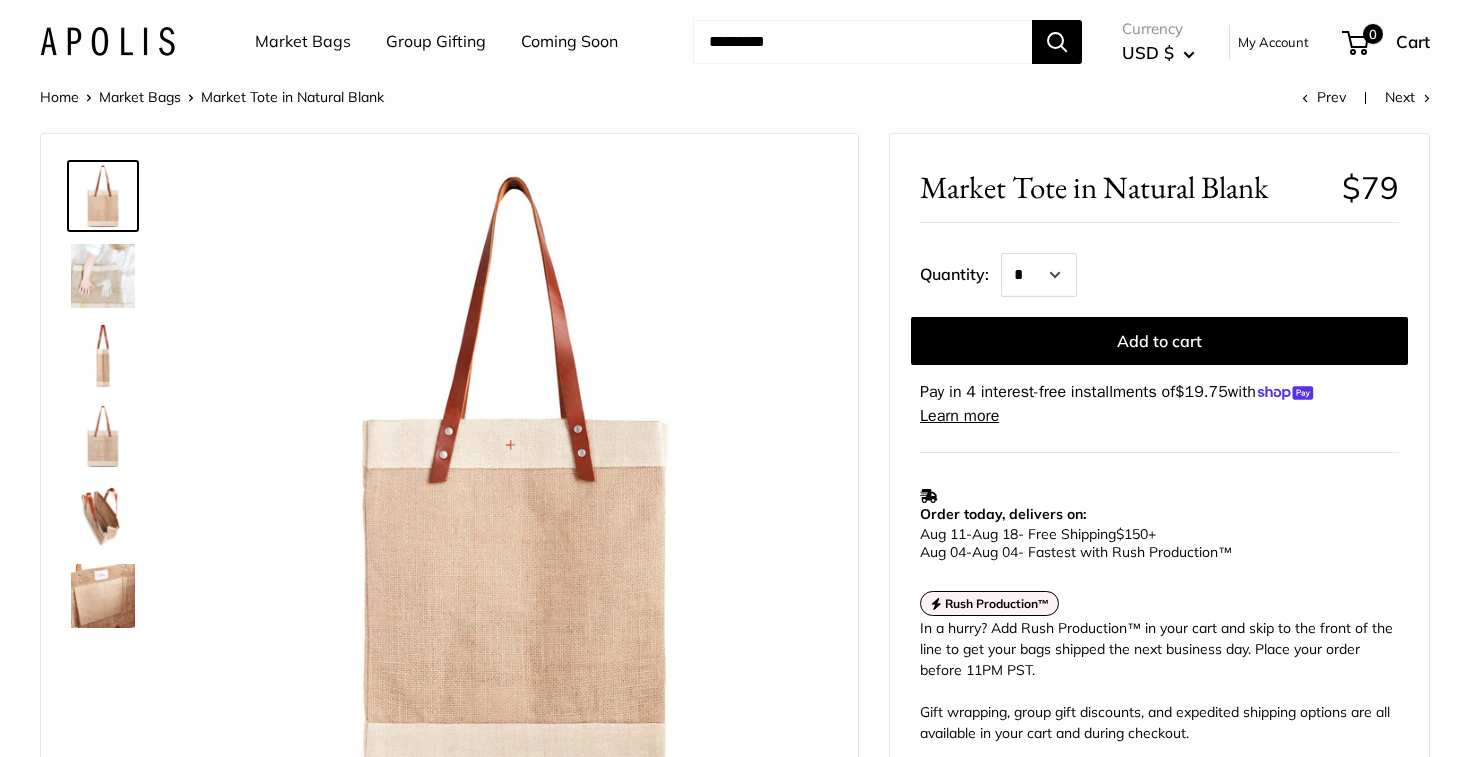 scroll, scrollTop: 67, scrollLeft: 0, axis: vertical 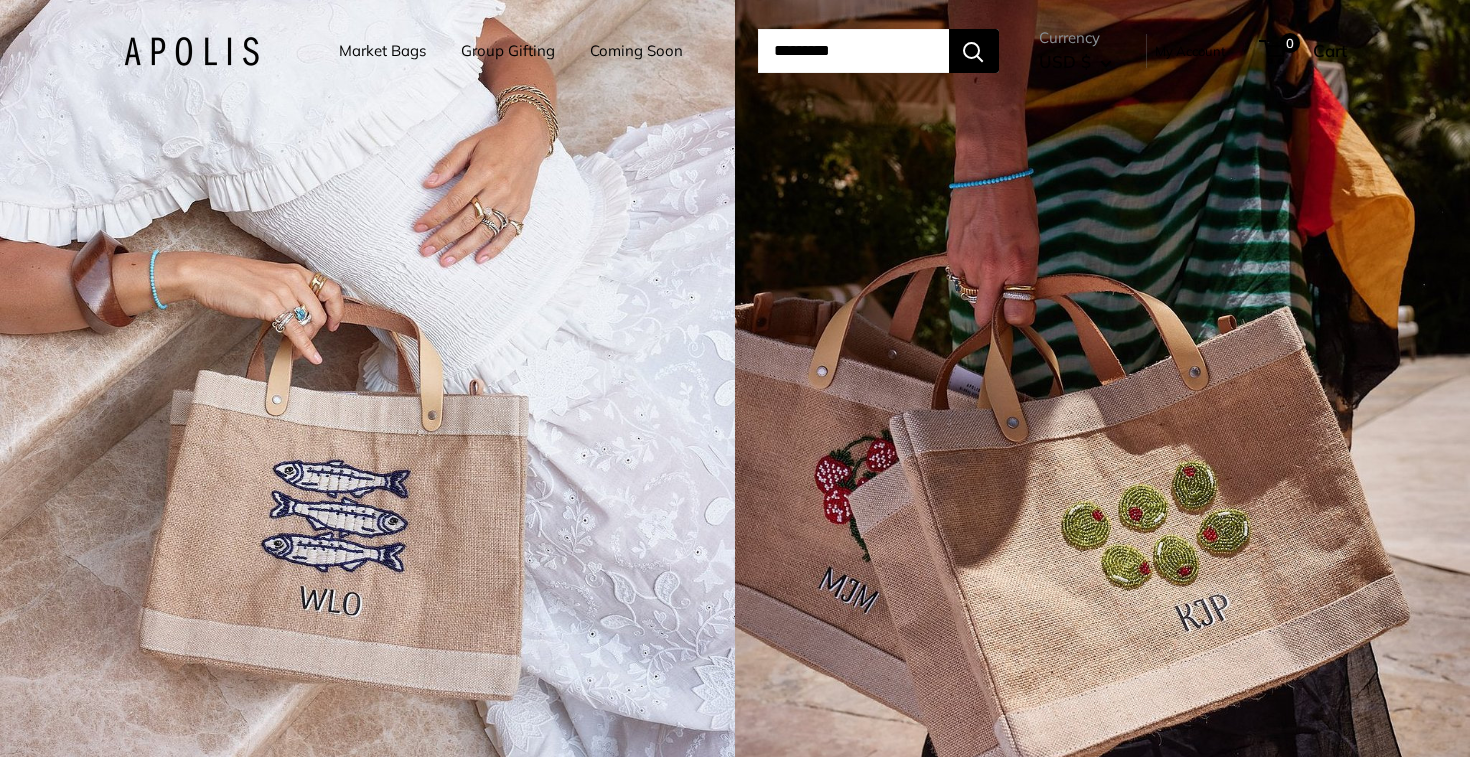 click at bounding box center [853, 51] 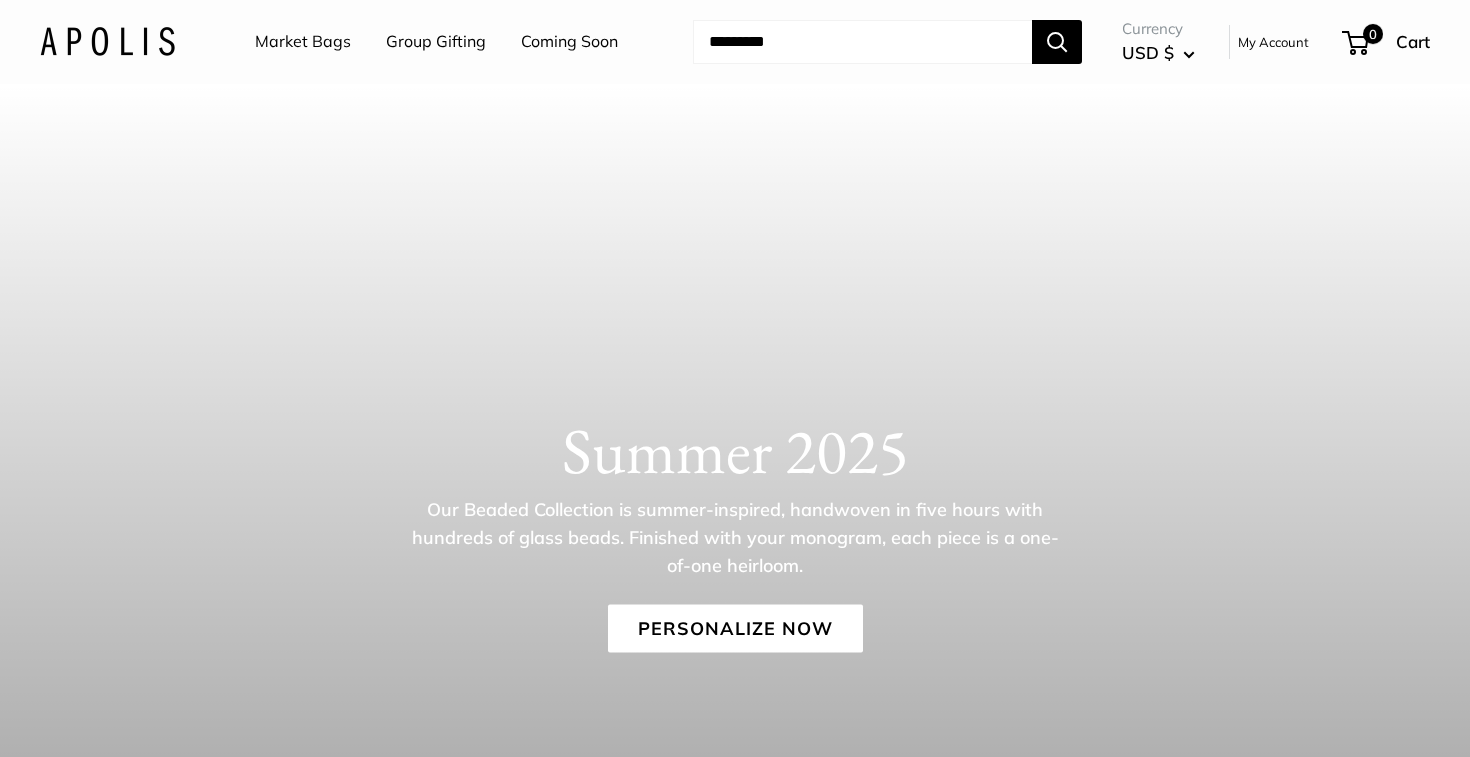 scroll, scrollTop: 0, scrollLeft: 0, axis: both 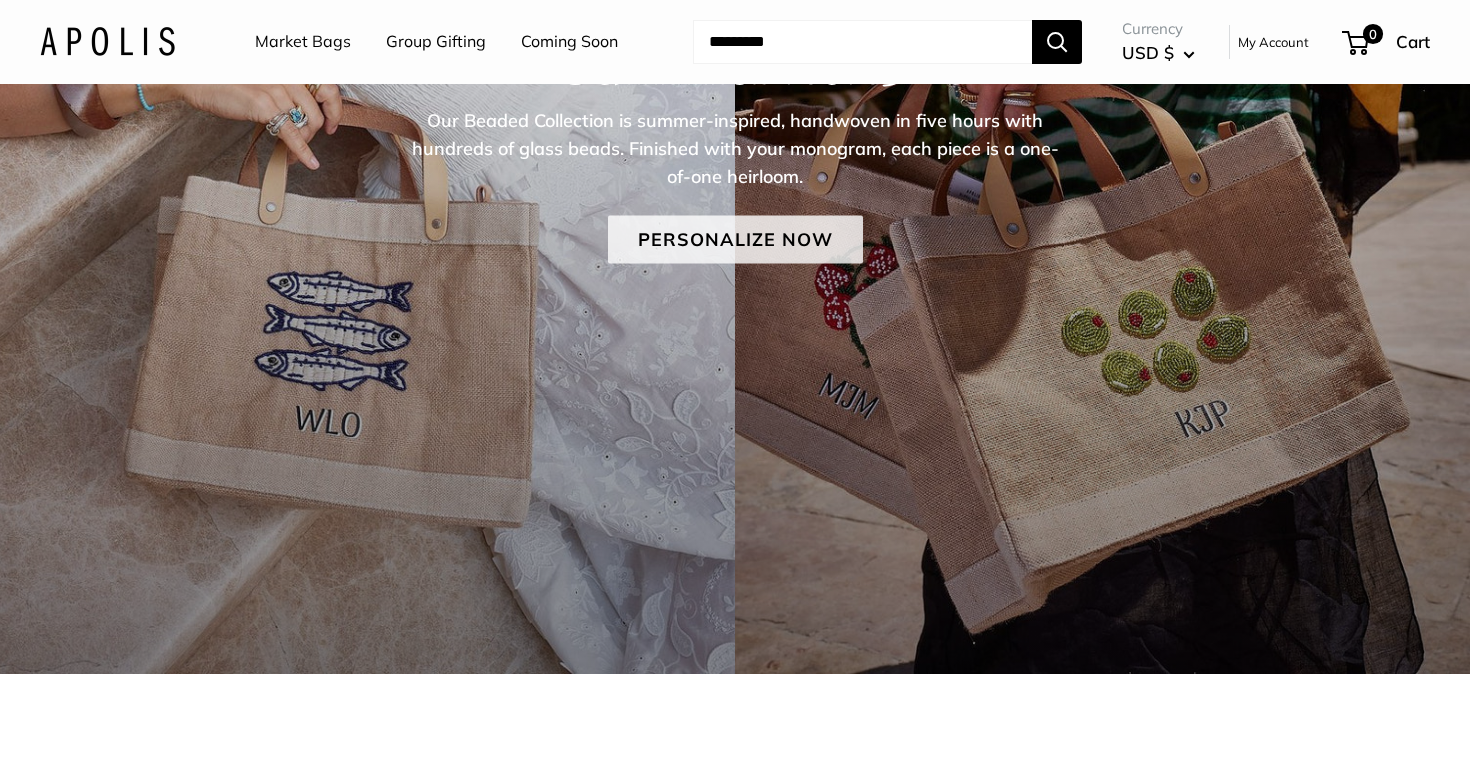 click on "Personalize Now" at bounding box center [735, 239] 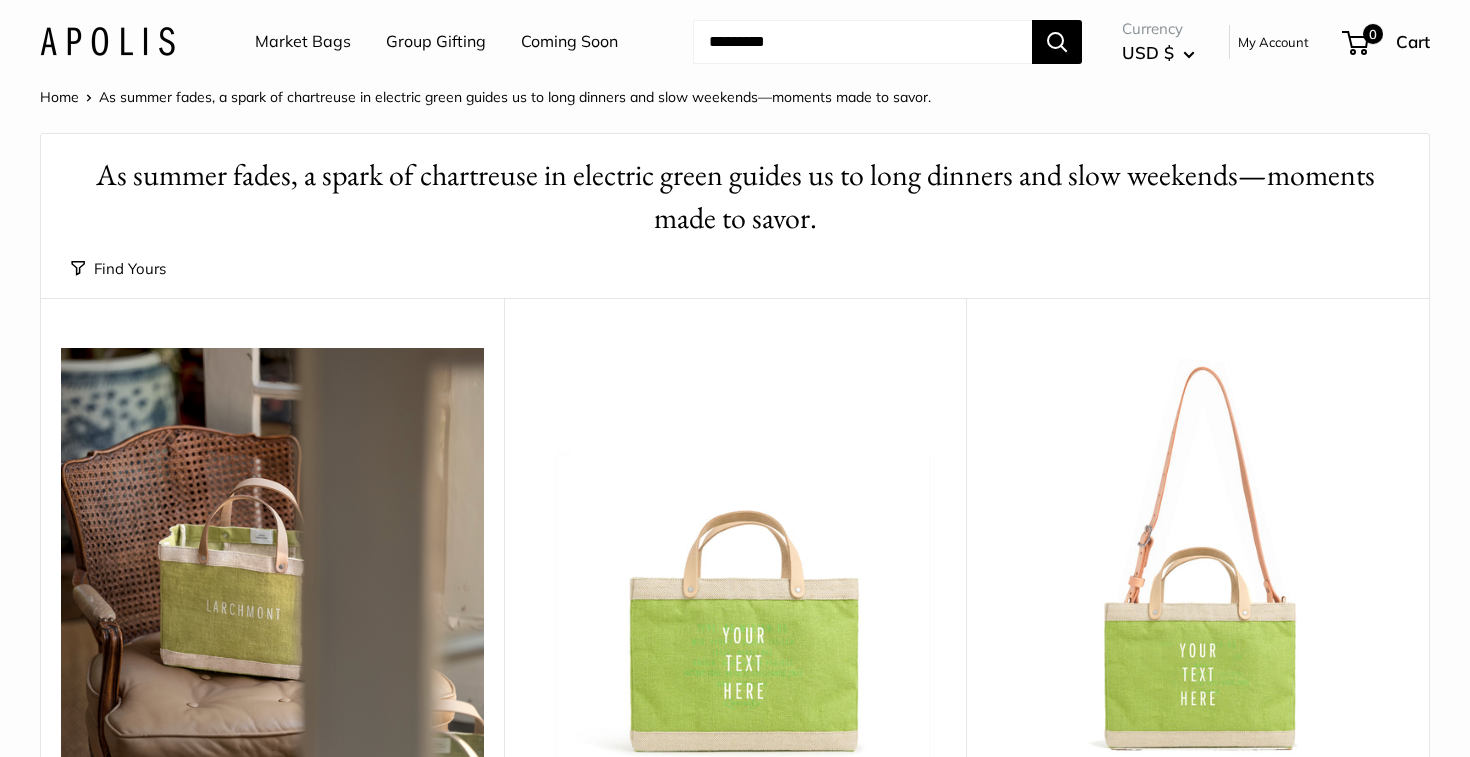 scroll, scrollTop: 0, scrollLeft: 0, axis: both 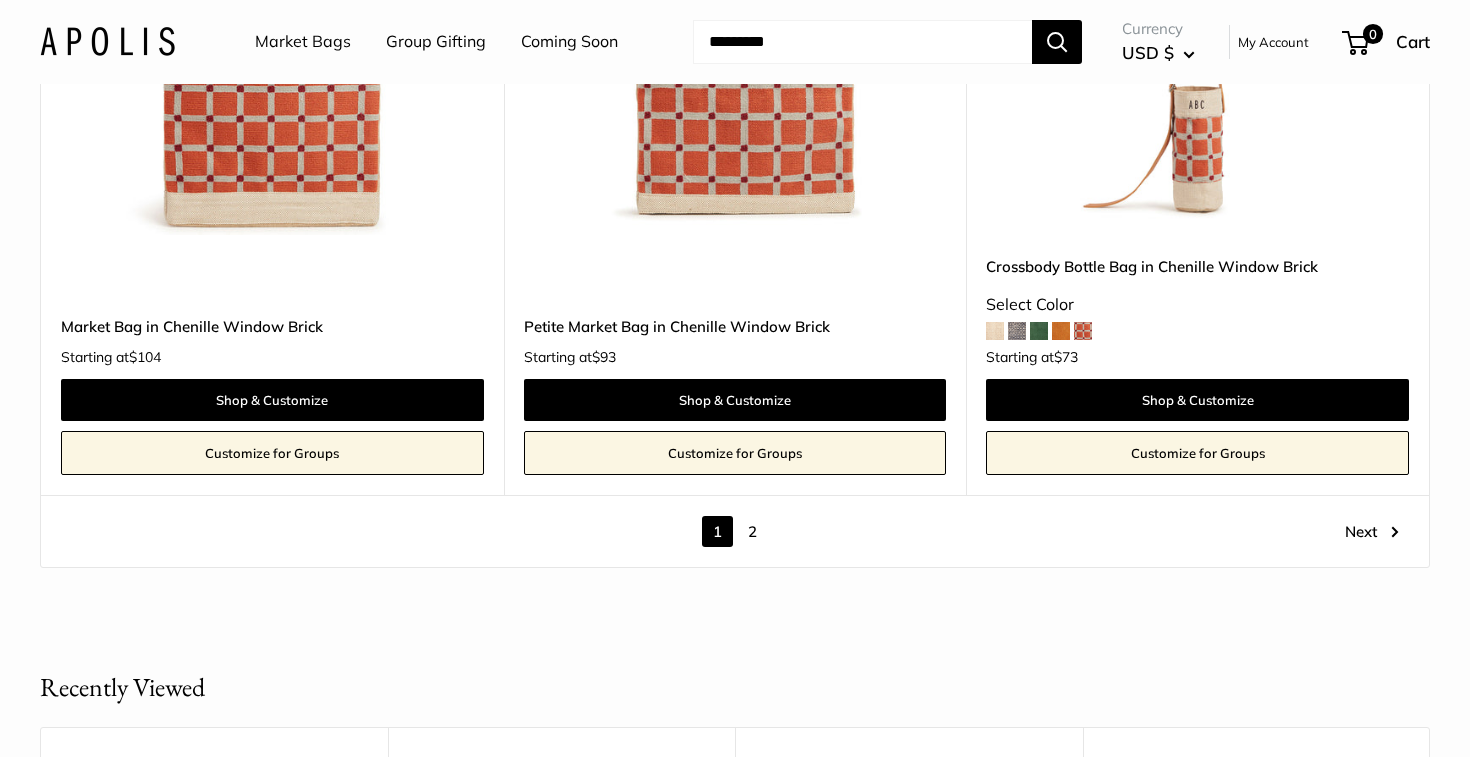 click on "2" at bounding box center [752, 531] 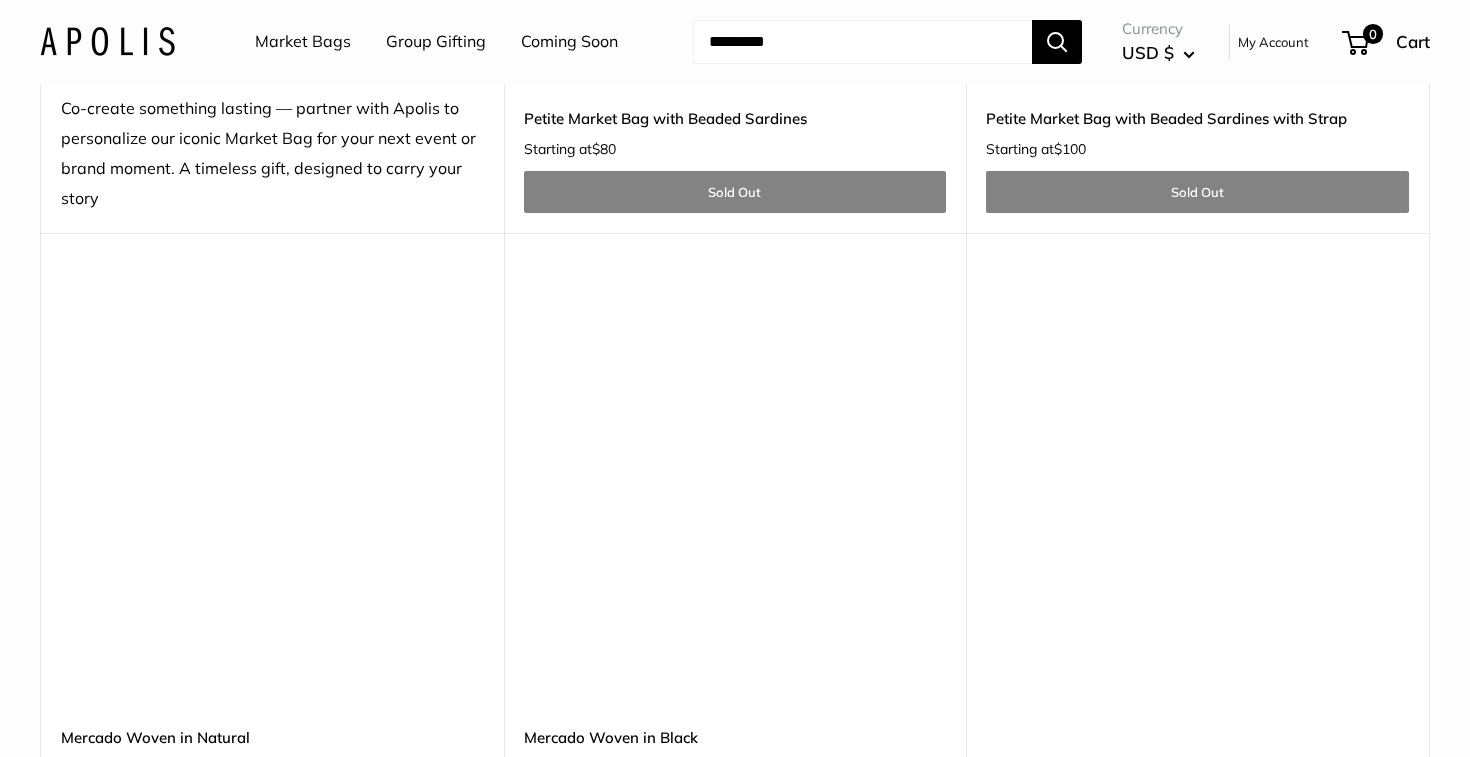 scroll, scrollTop: 5399, scrollLeft: 0, axis: vertical 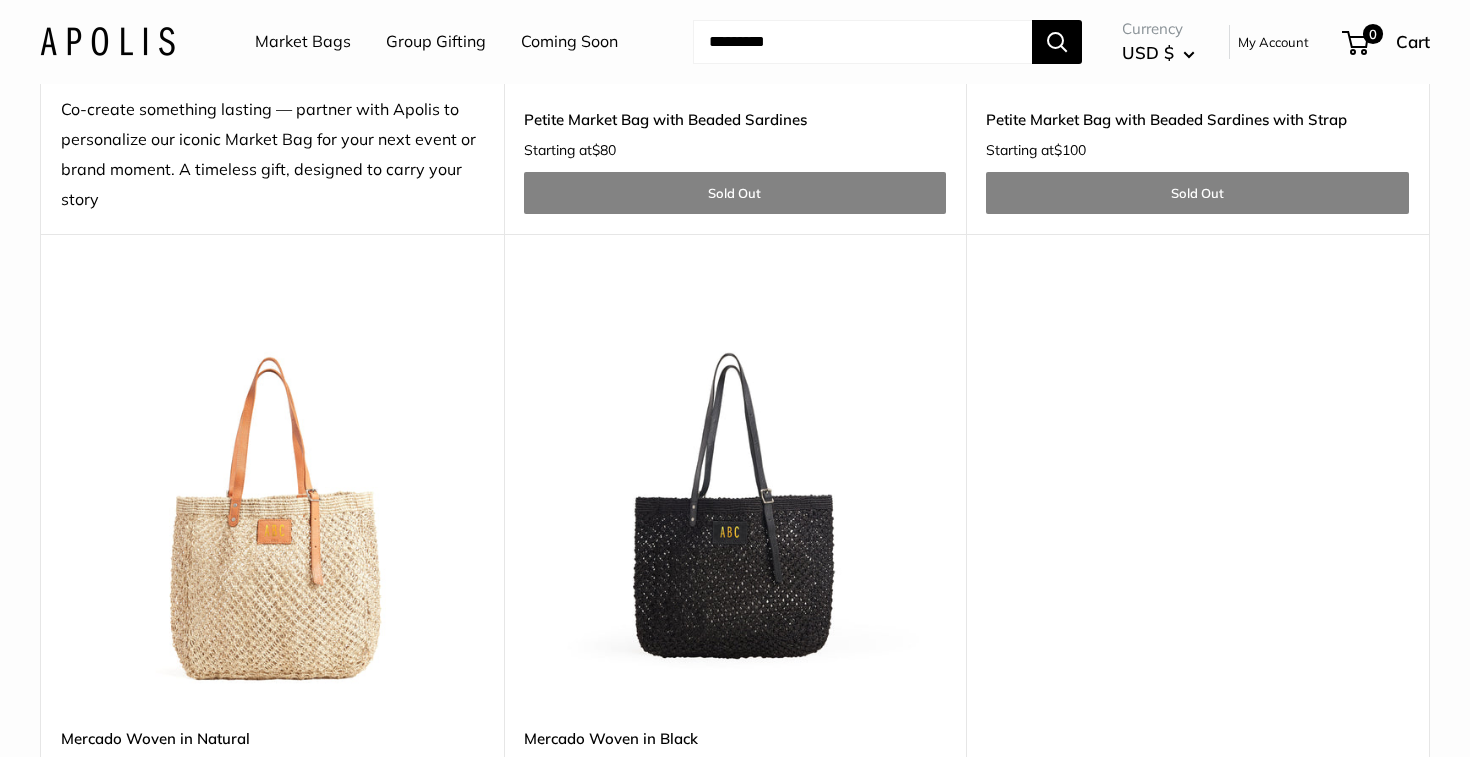 click at bounding box center (0, 0) 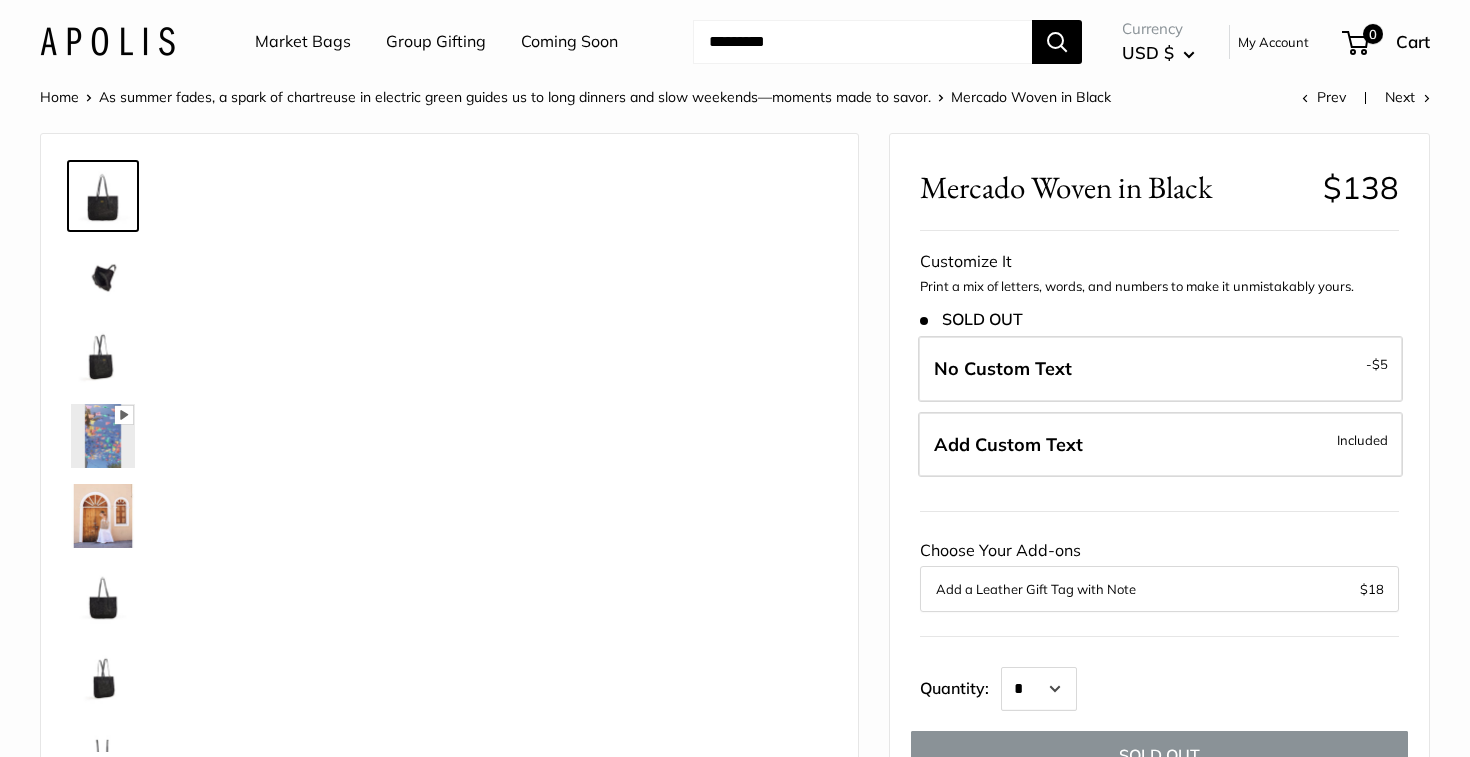 scroll, scrollTop: 0, scrollLeft: 0, axis: both 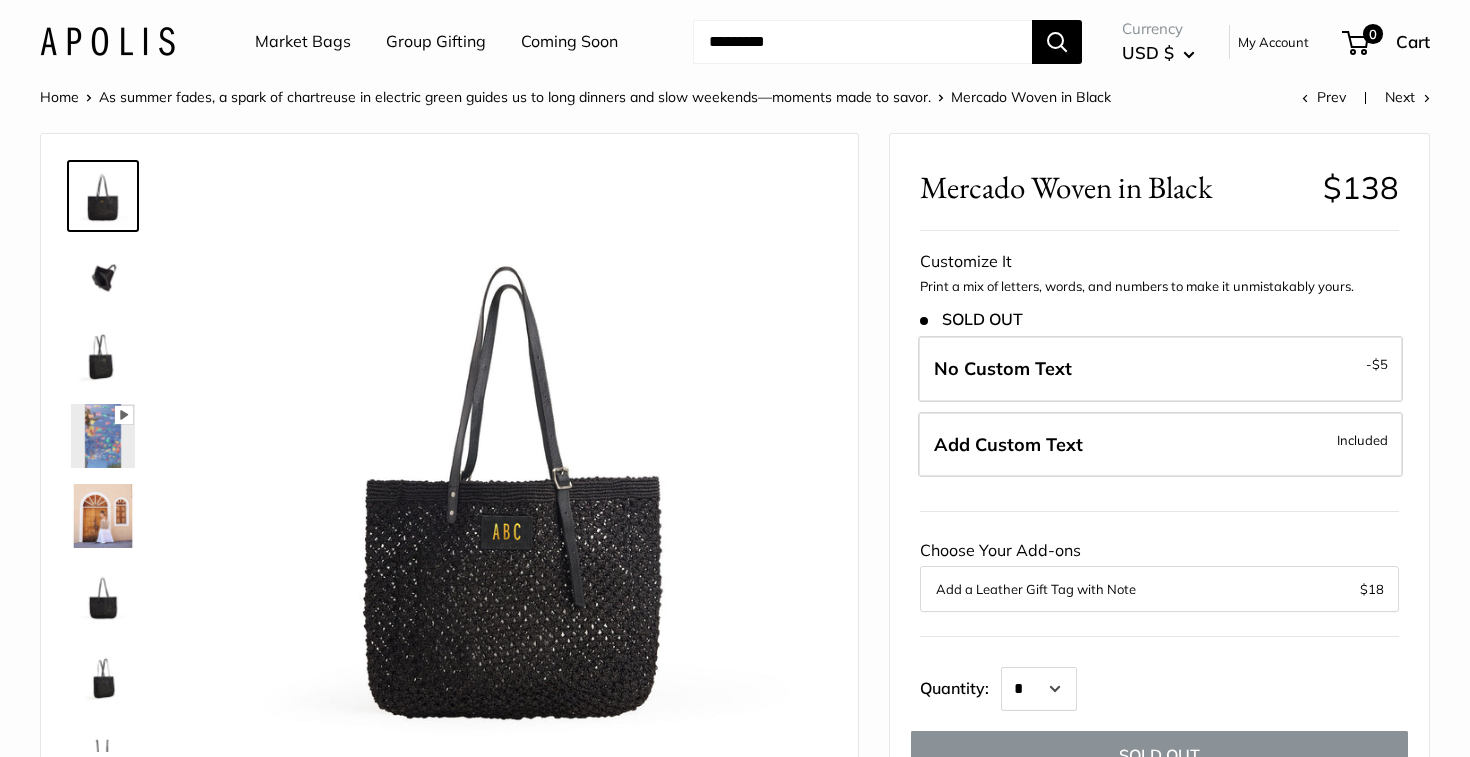click at bounding box center (103, 596) 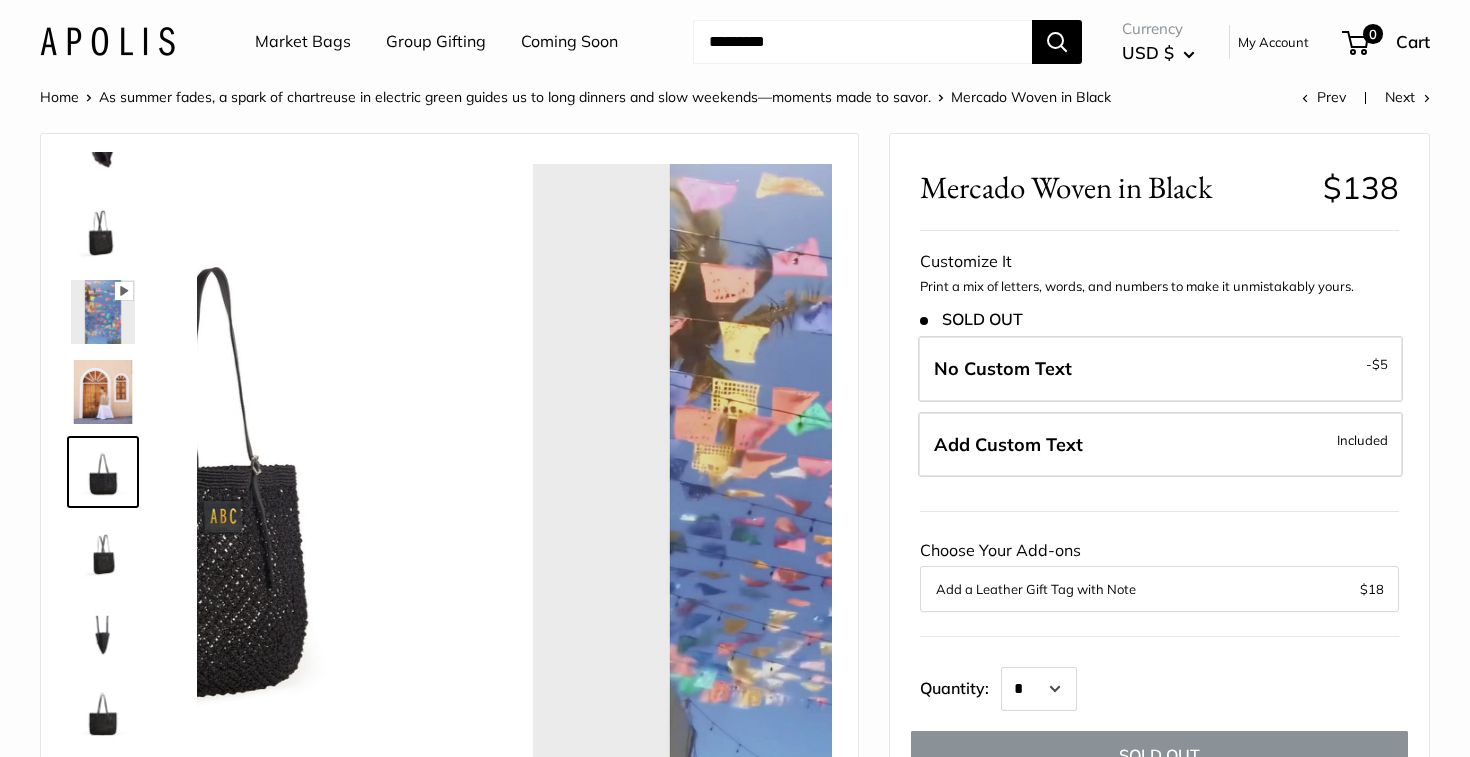 scroll, scrollTop: 128, scrollLeft: 0, axis: vertical 